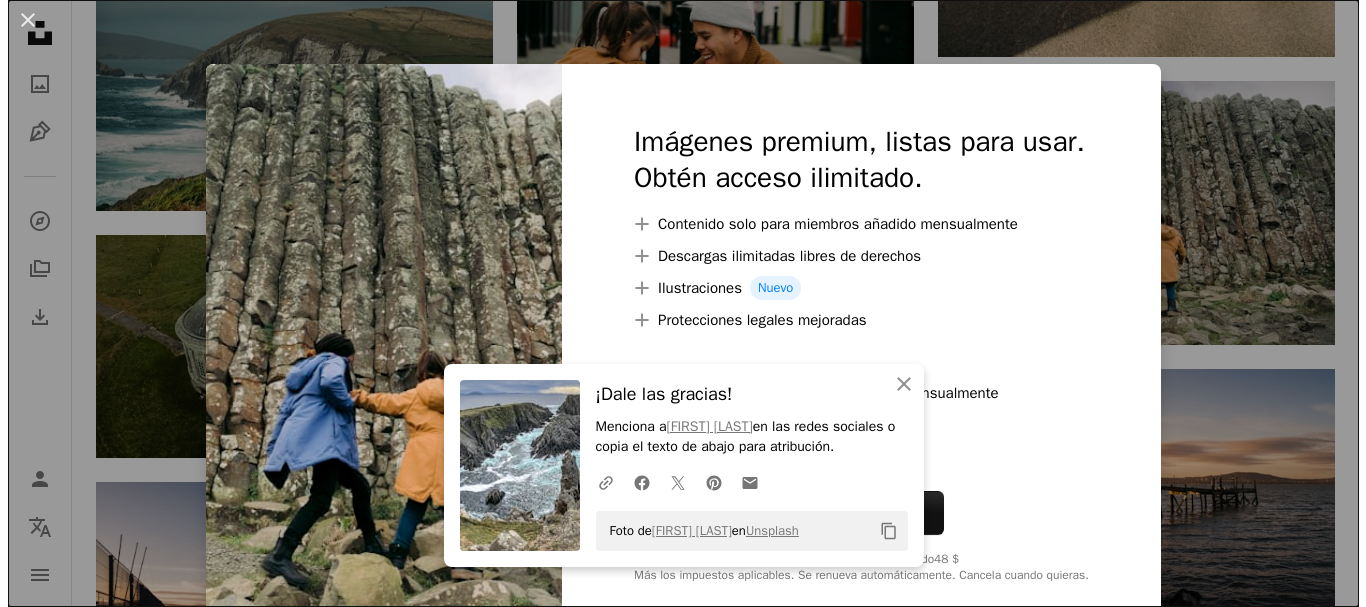 scroll, scrollTop: 34700, scrollLeft: 0, axis: vertical 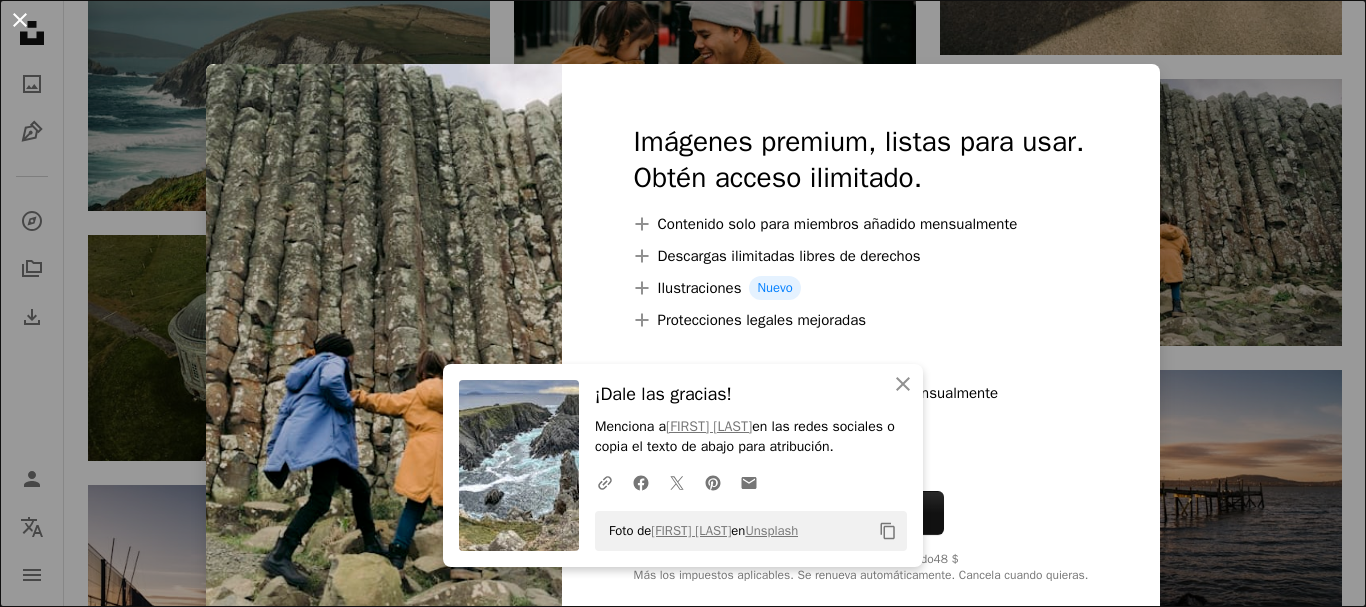 click on "An X shape" at bounding box center [20, 20] 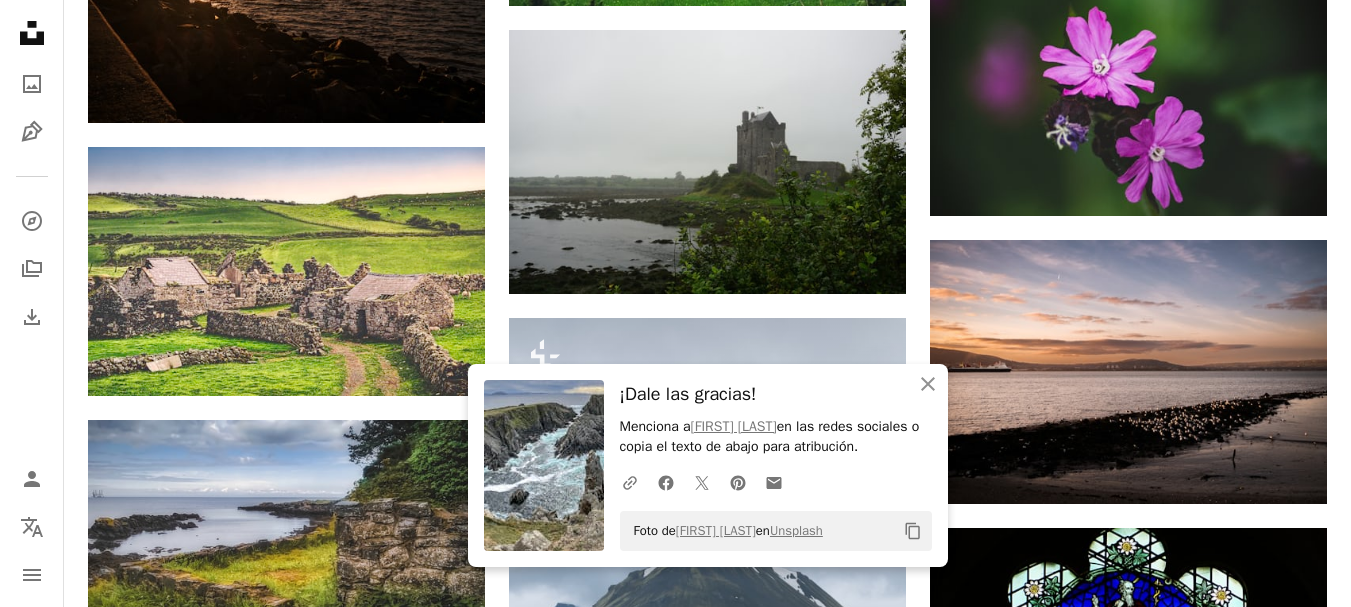 scroll, scrollTop: 35600, scrollLeft: 0, axis: vertical 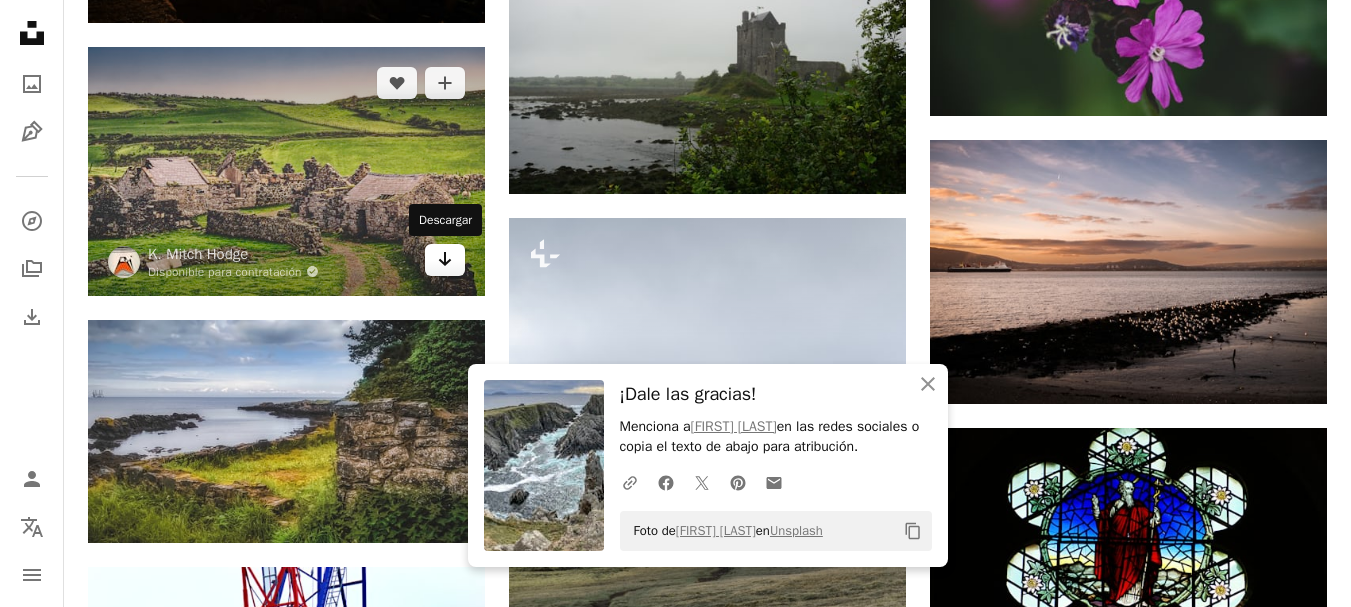 click on "Arrow pointing down" 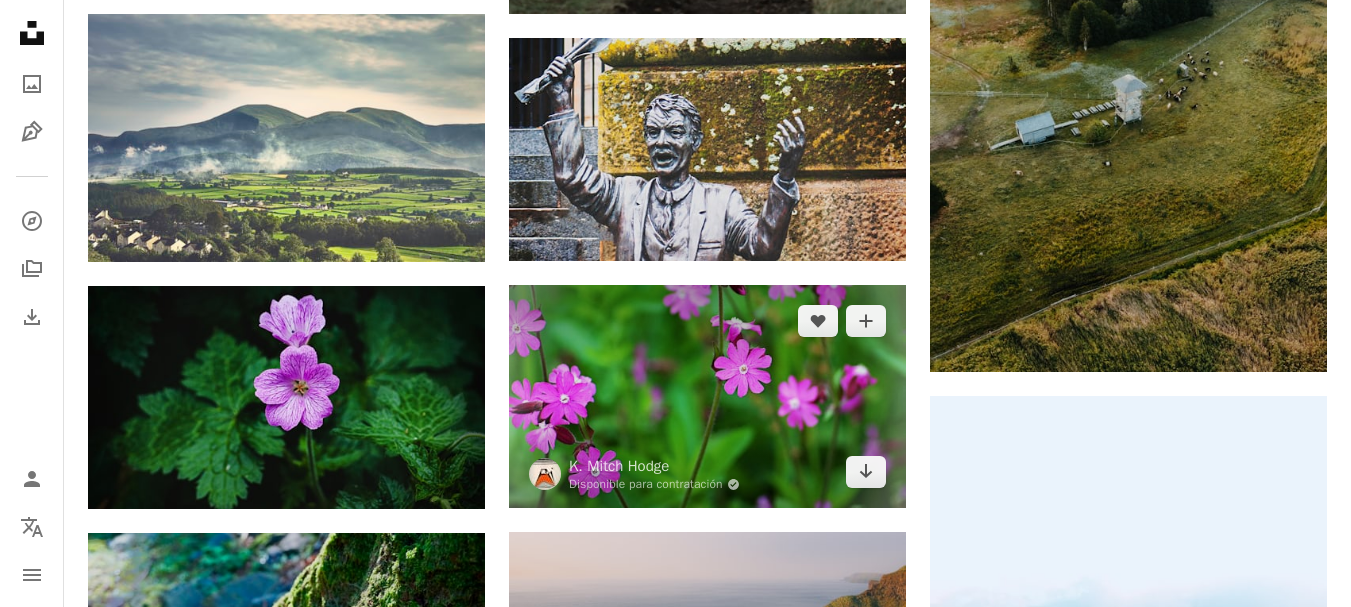 scroll, scrollTop: 36900, scrollLeft: 0, axis: vertical 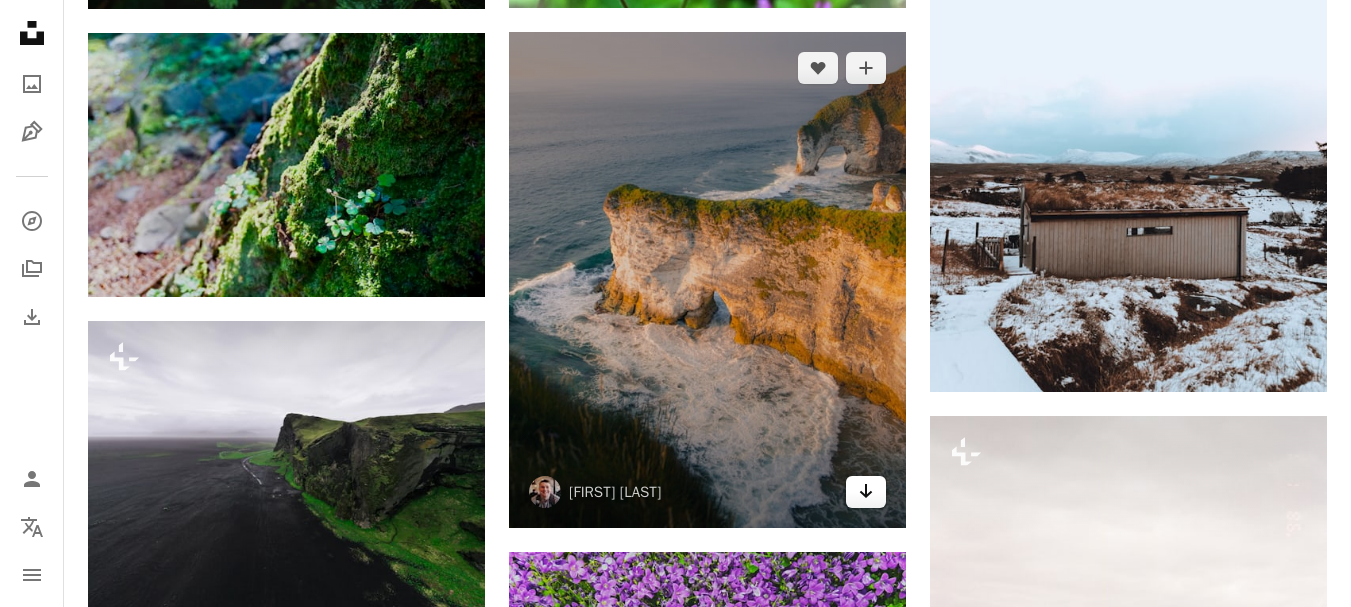 click on "Arrow pointing down" at bounding box center (866, 492) 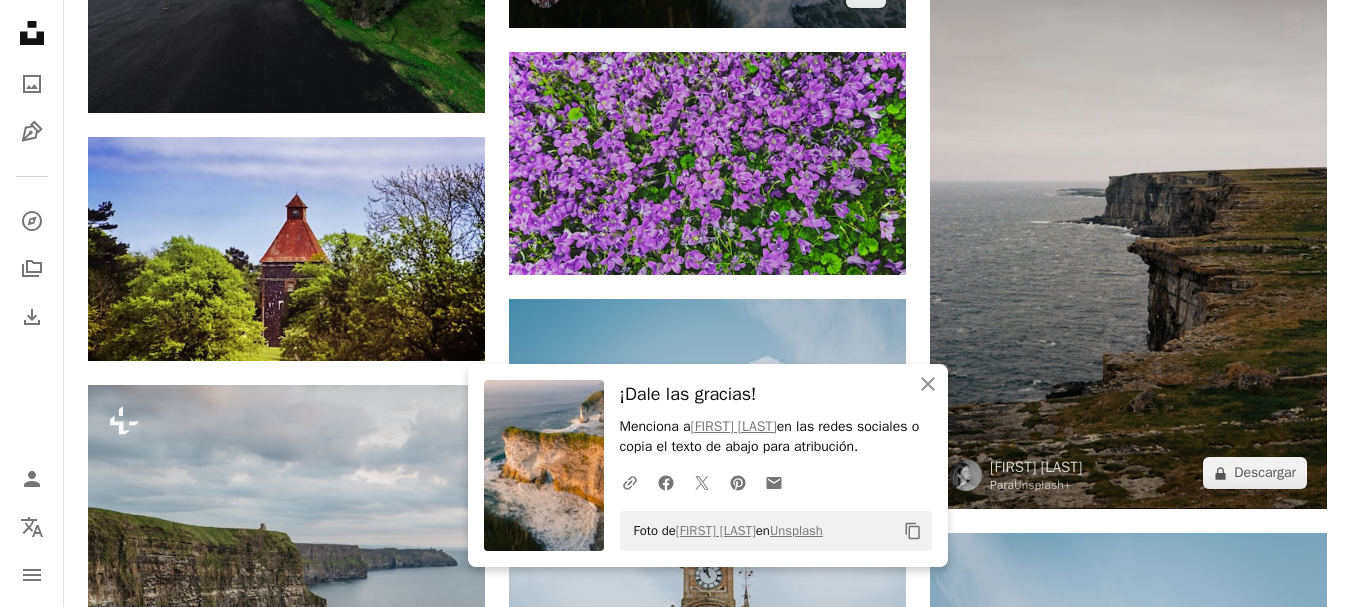 scroll, scrollTop: 37500, scrollLeft: 0, axis: vertical 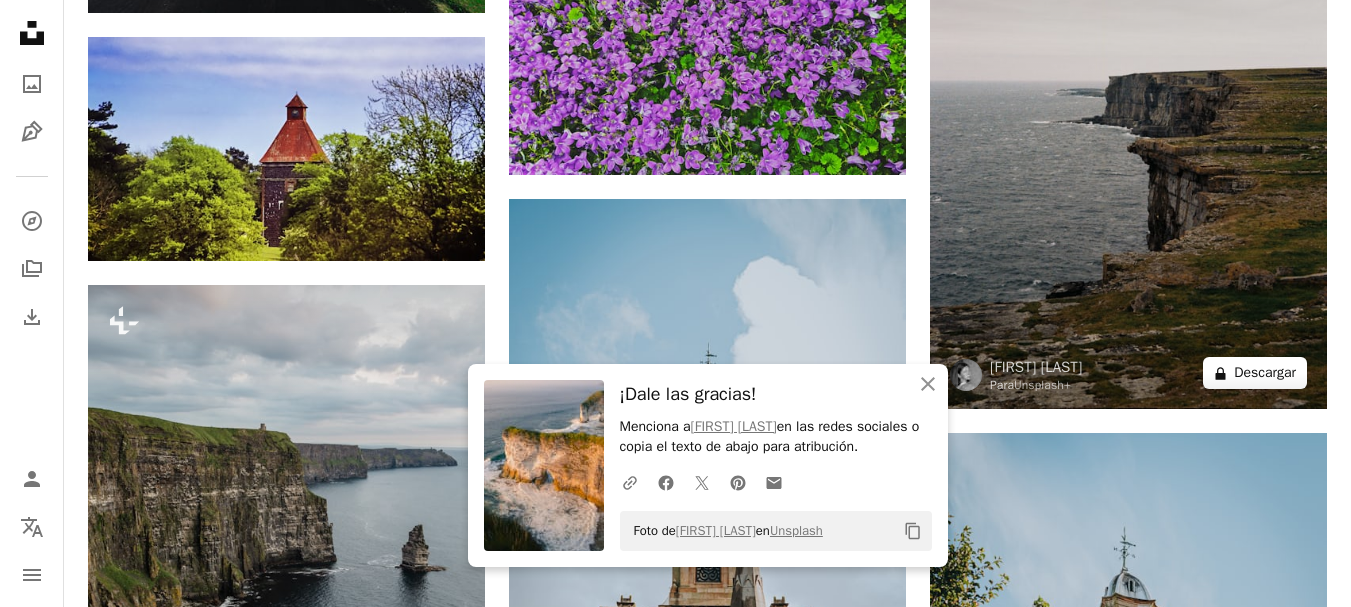 click on "A lock   Descargar" at bounding box center (1255, 373) 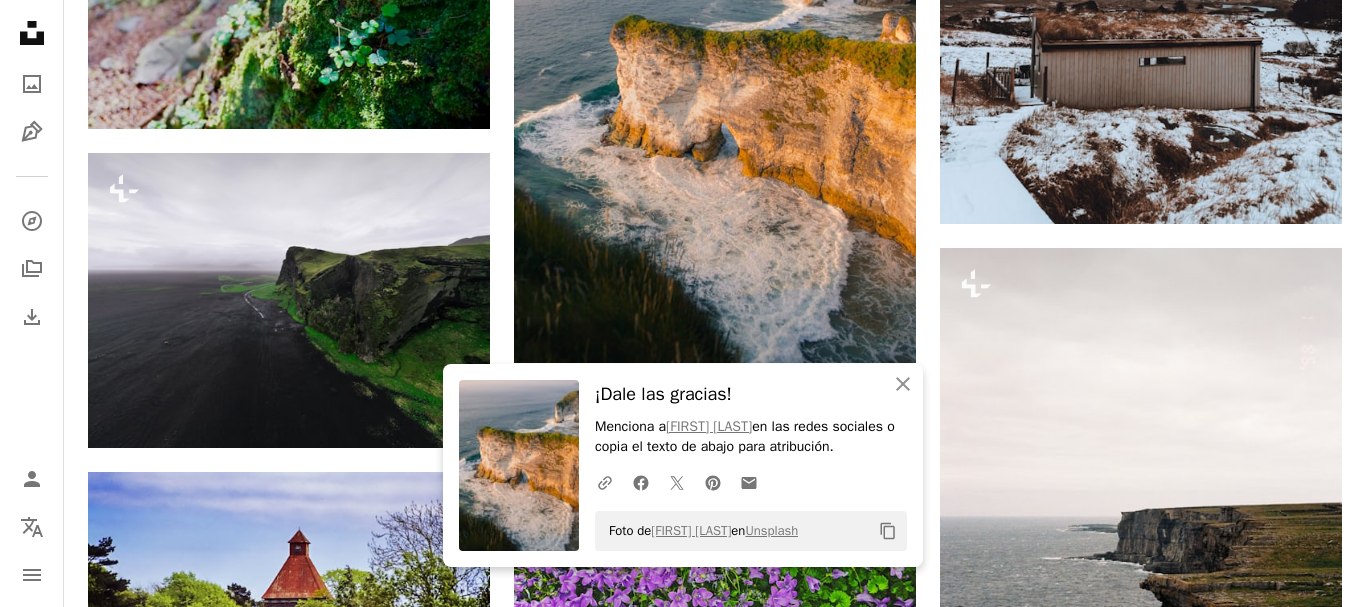 click on "An X shape" at bounding box center [20, 20] 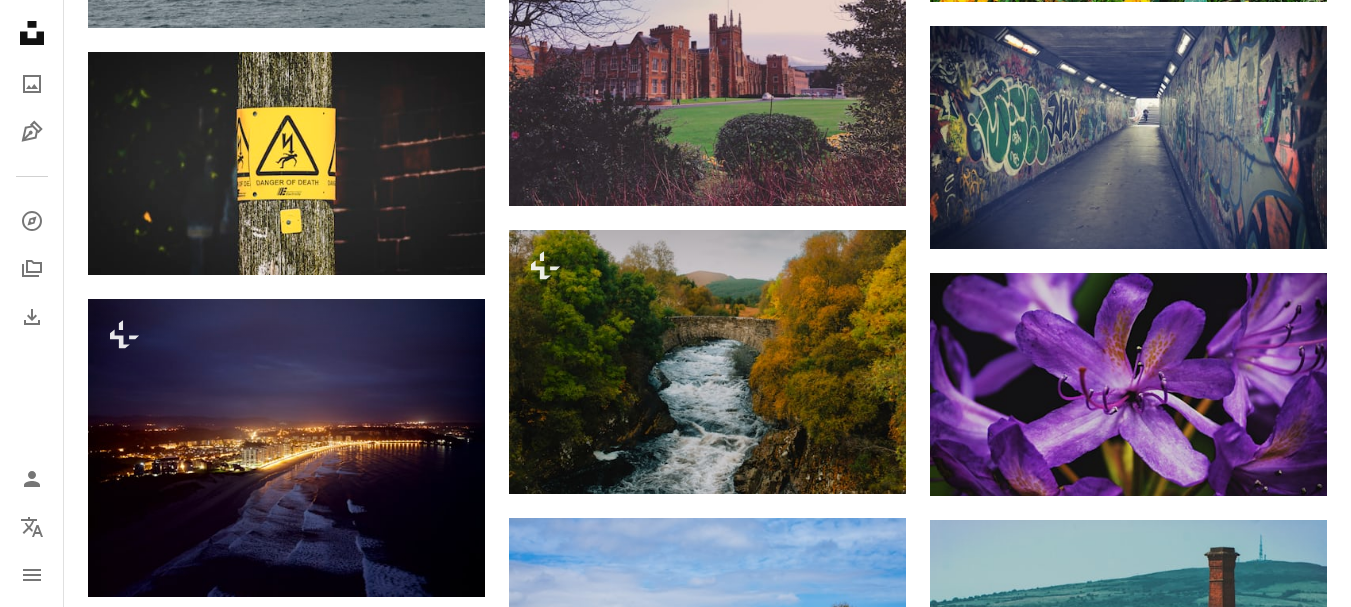scroll, scrollTop: 45700, scrollLeft: 0, axis: vertical 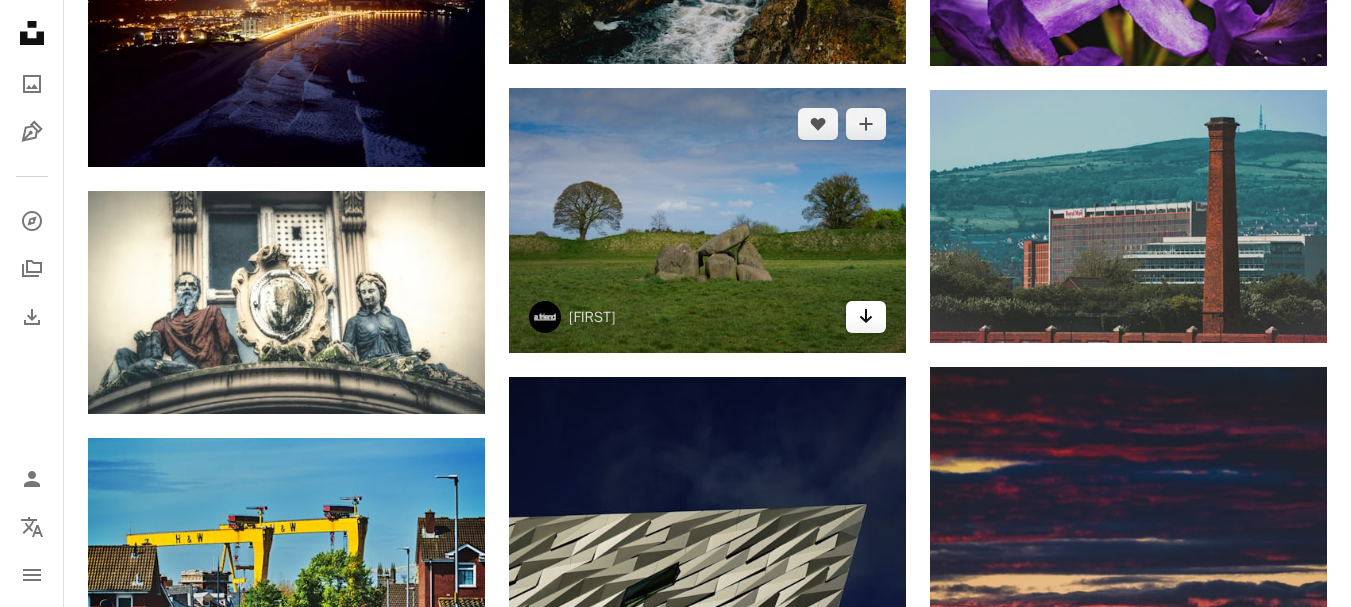 click on "Arrow pointing down" 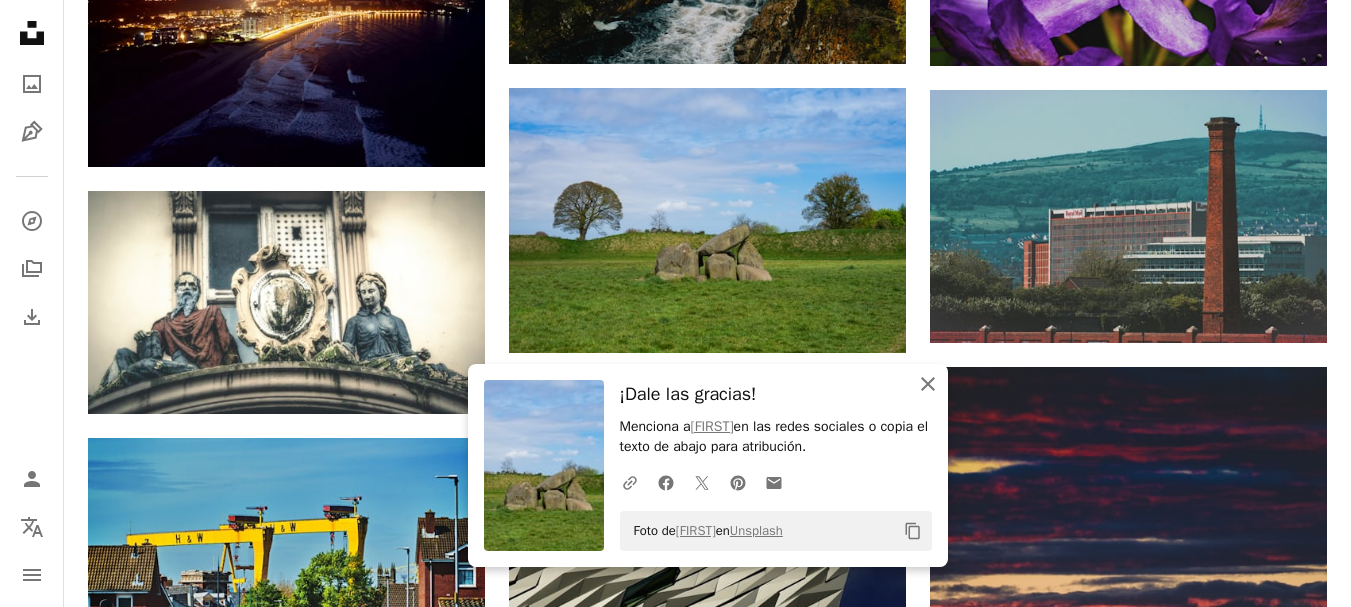 click 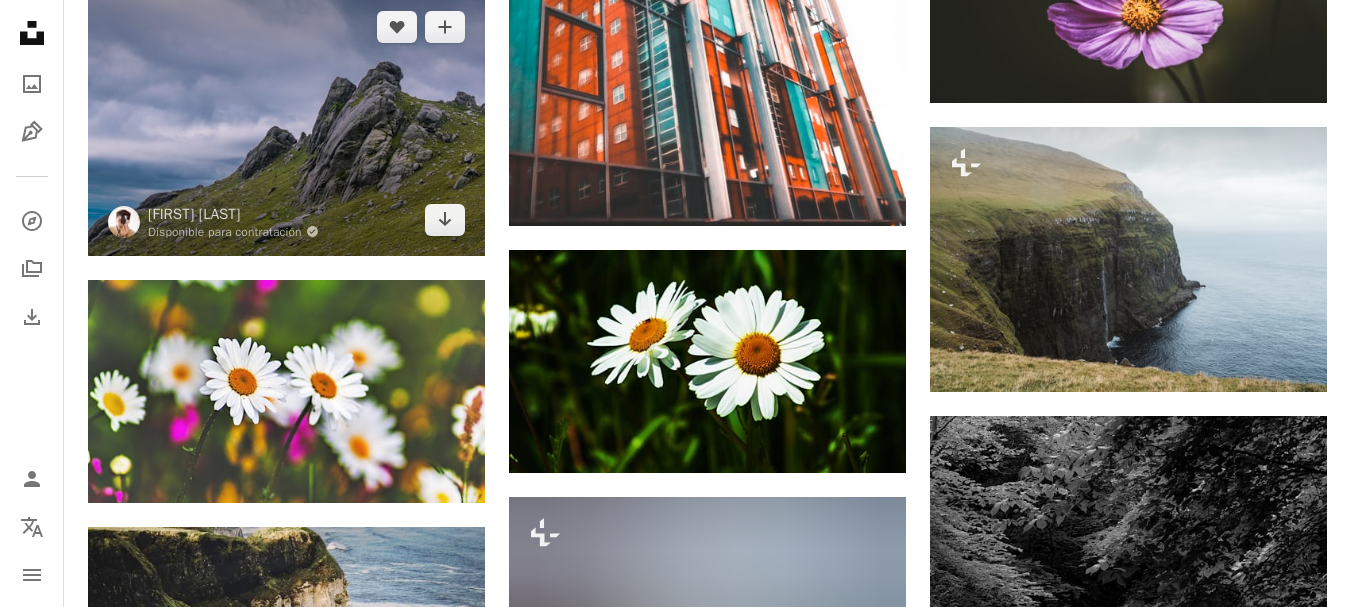 scroll, scrollTop: 48200, scrollLeft: 0, axis: vertical 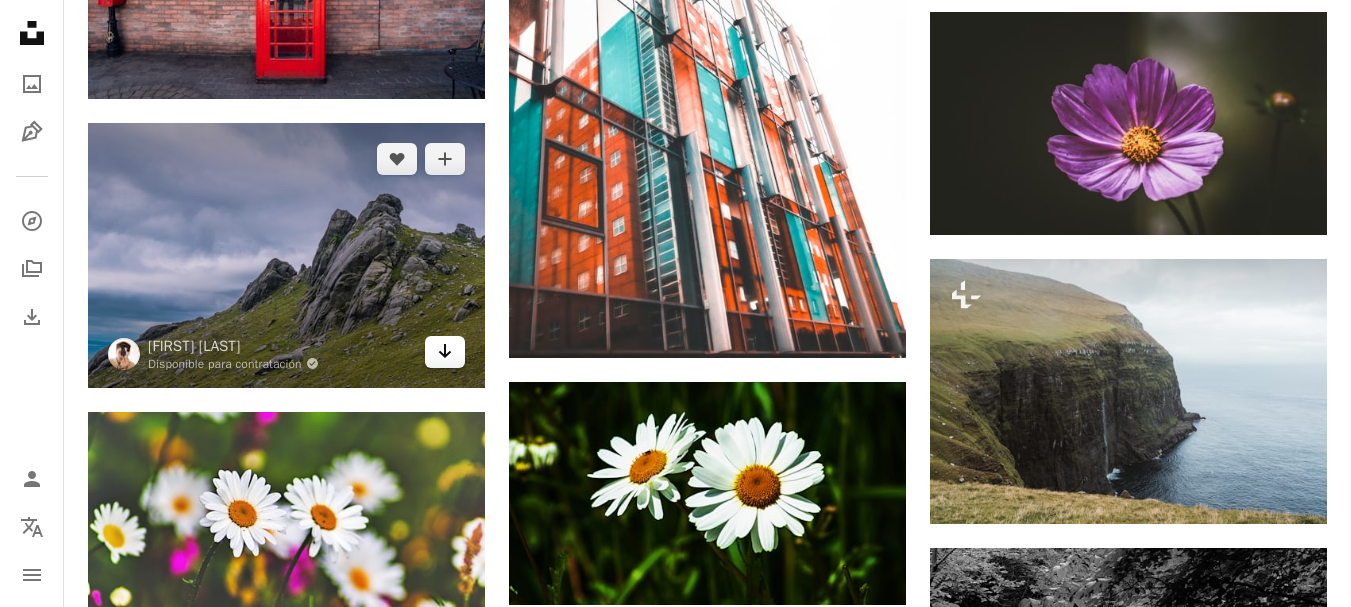 click on "Arrow pointing down" 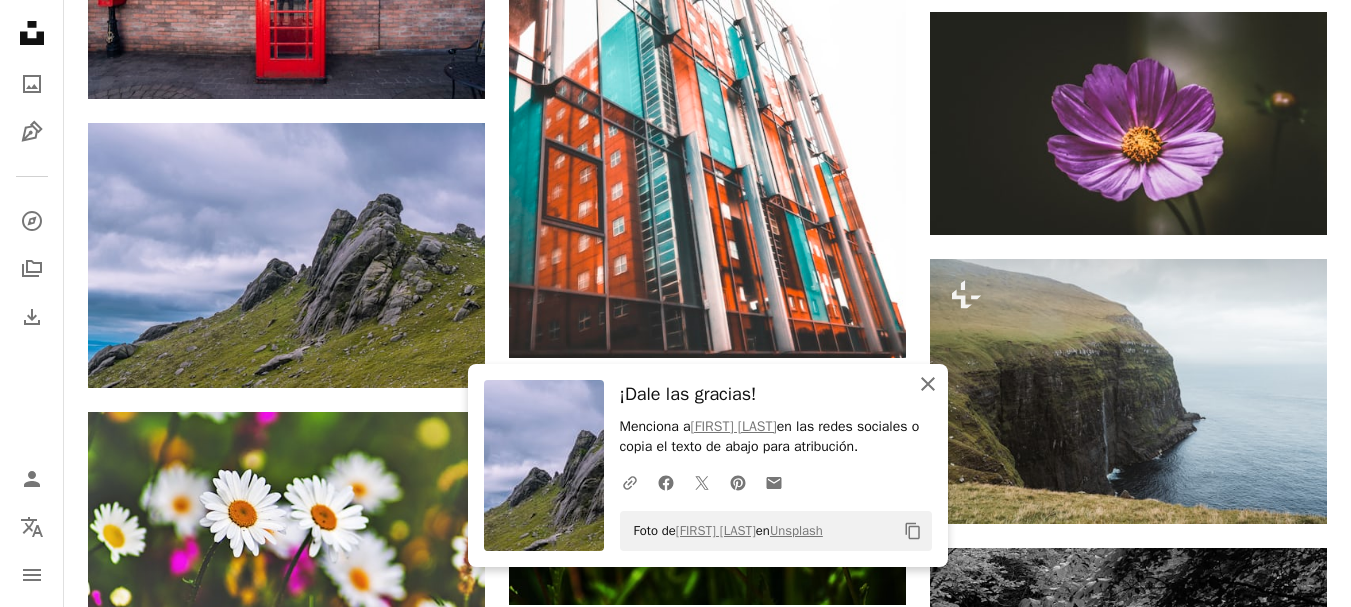click 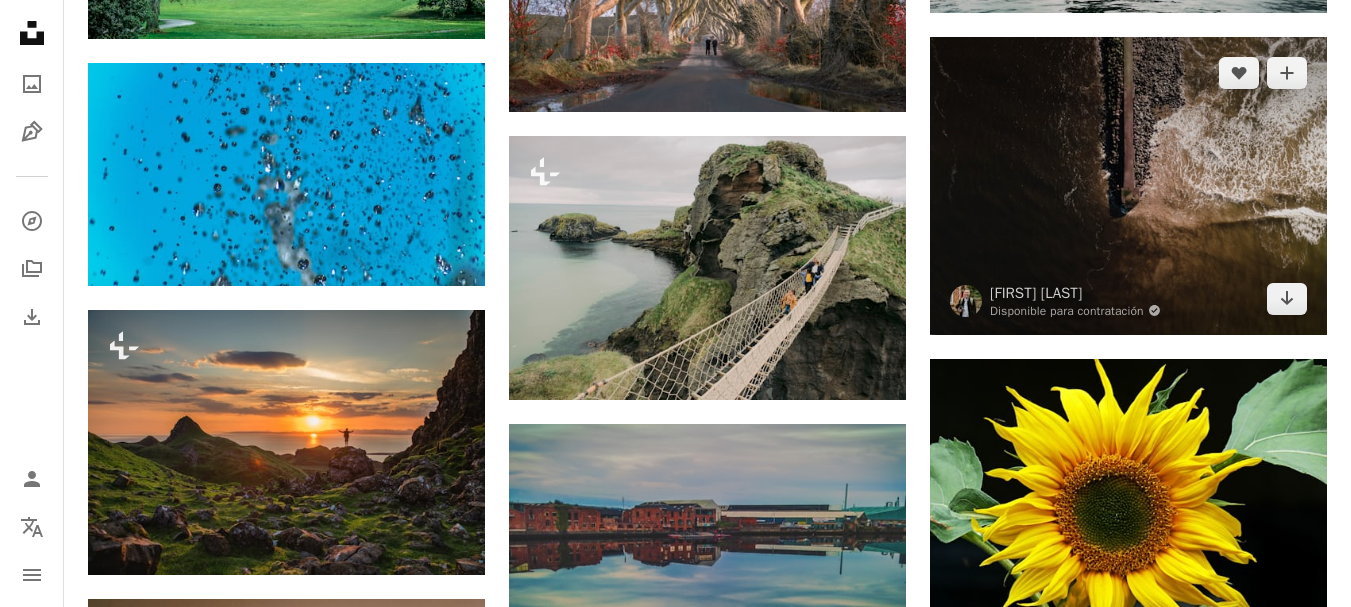 scroll, scrollTop: 51100, scrollLeft: 0, axis: vertical 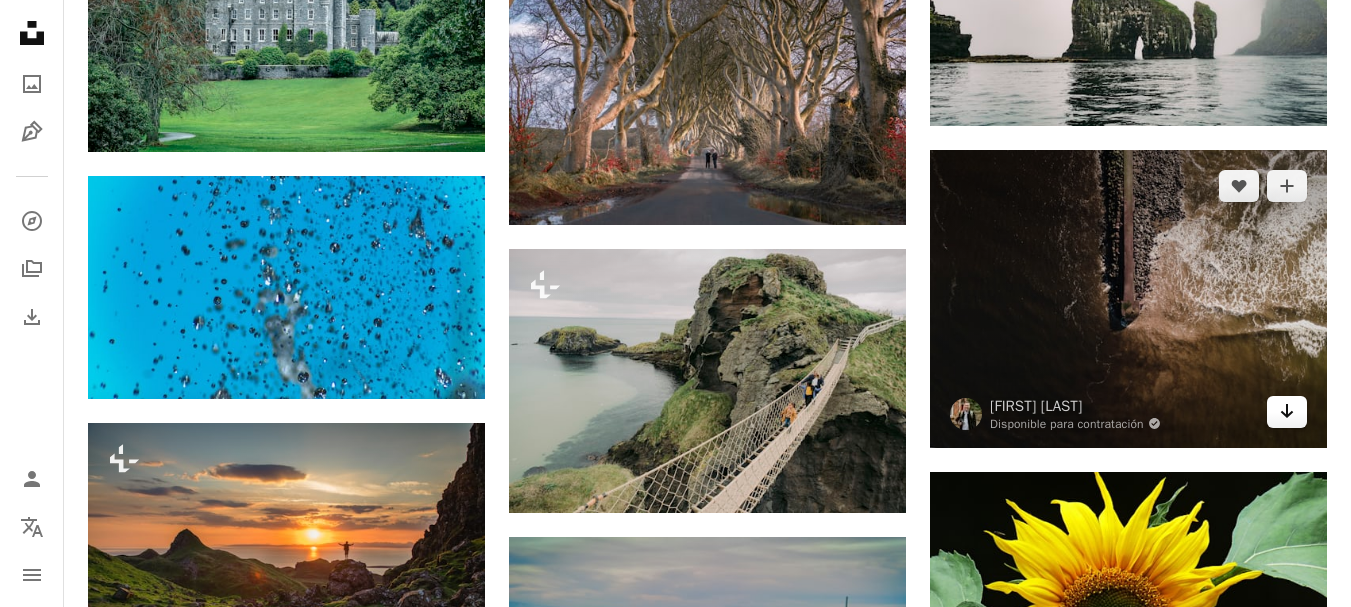 click 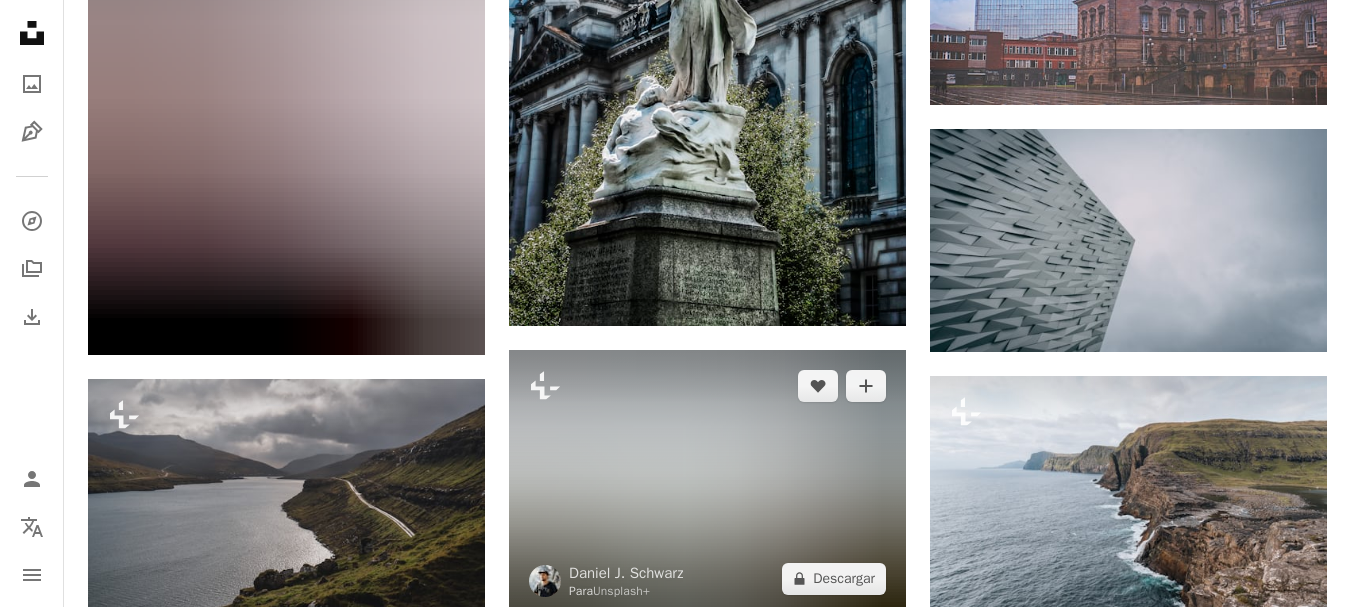scroll, scrollTop: 56824, scrollLeft: 0, axis: vertical 